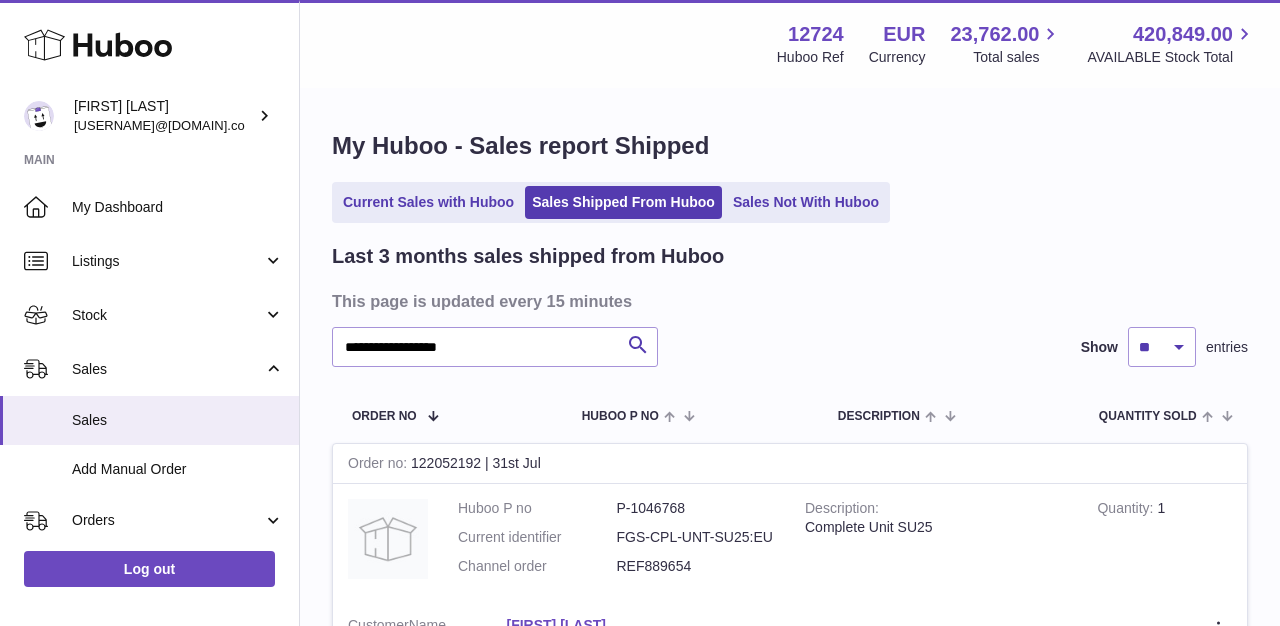scroll, scrollTop: 184, scrollLeft: 0, axis: vertical 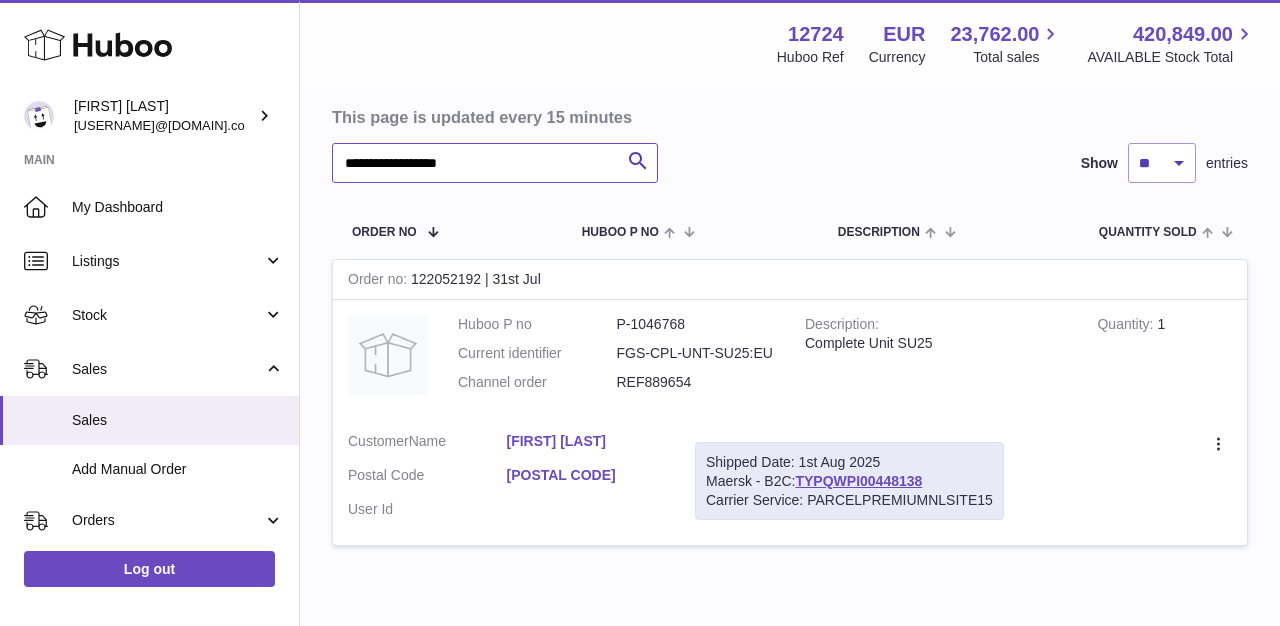 drag, startPoint x: 486, startPoint y: 168, endPoint x: 309, endPoint y: 151, distance: 177.81451 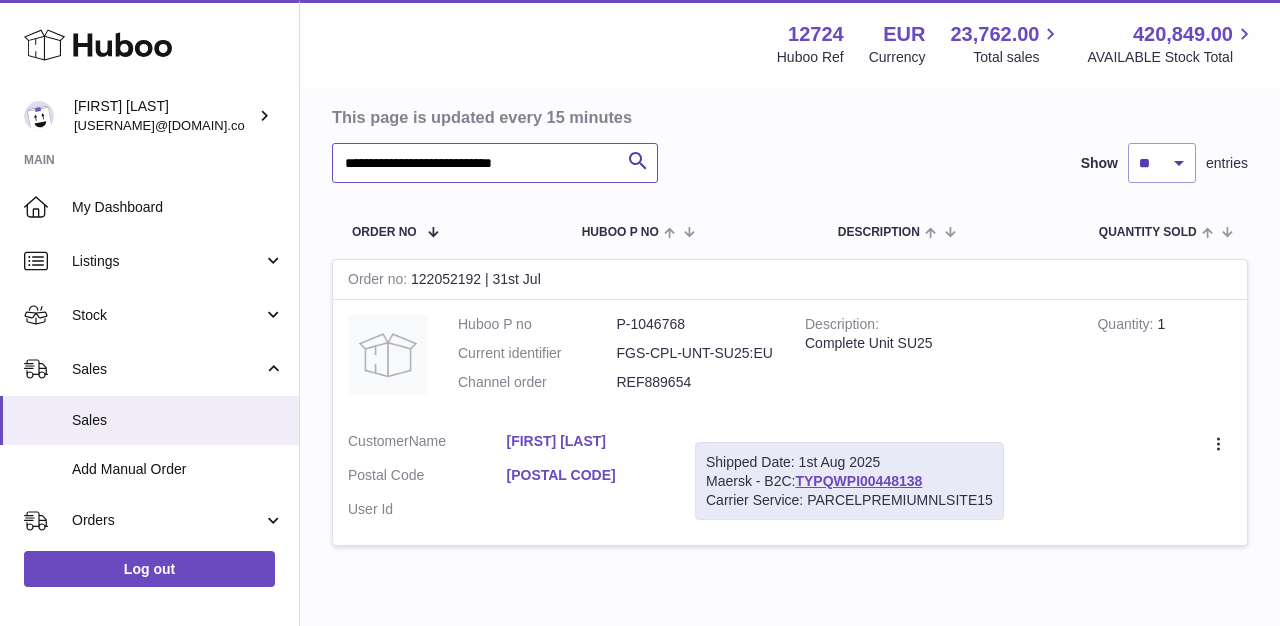 type on "**********" 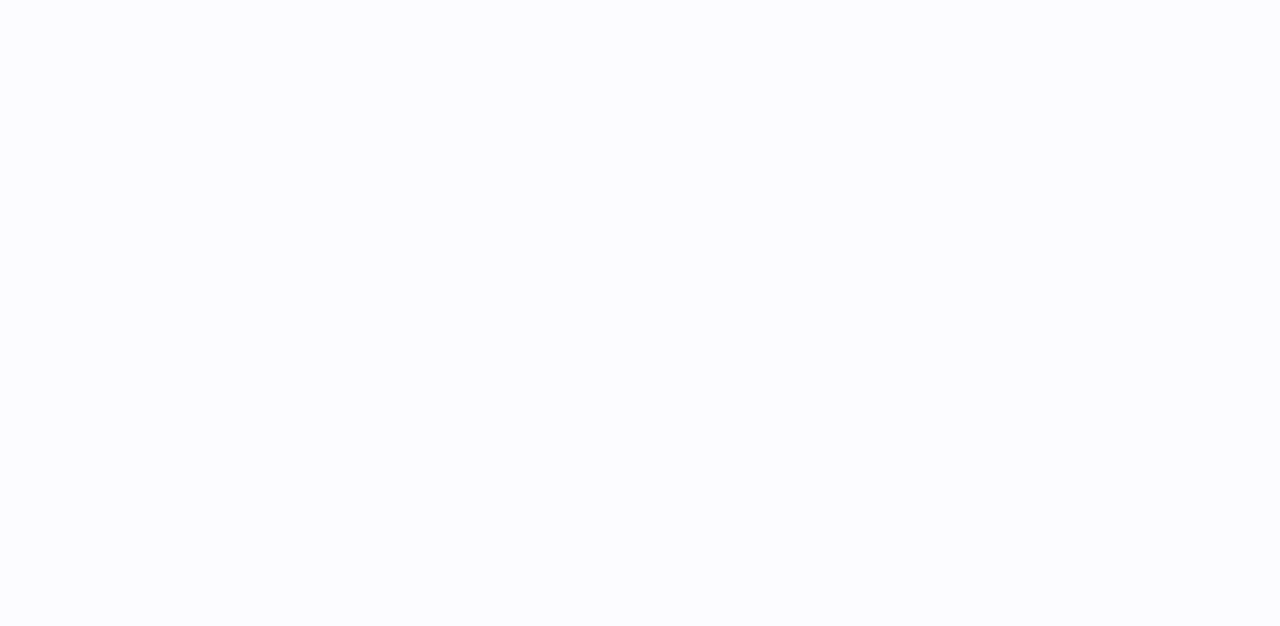 scroll, scrollTop: 0, scrollLeft: 0, axis: both 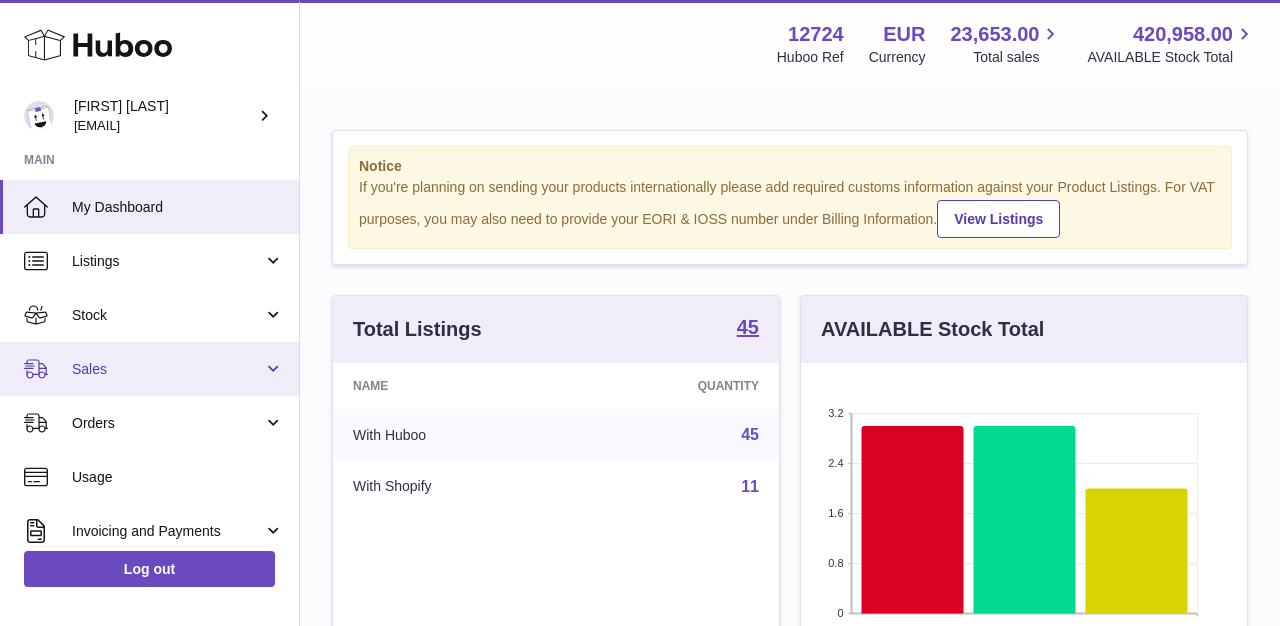 click on "Sales" at bounding box center [167, 369] 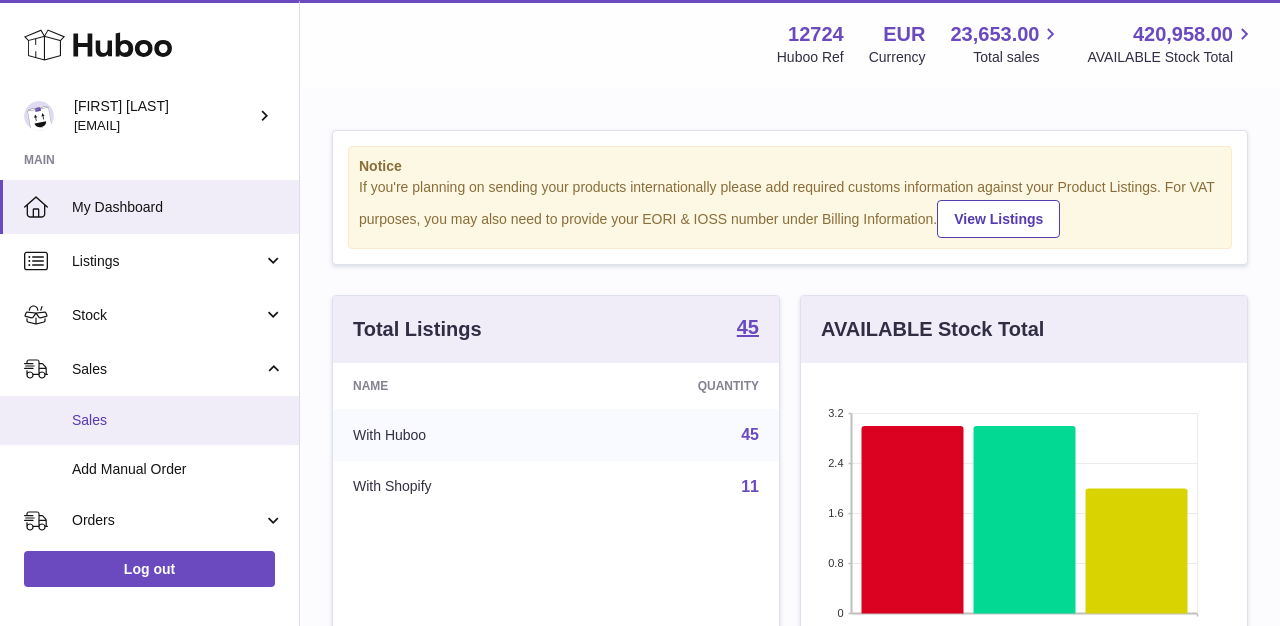 click on "Sales" at bounding box center [149, 420] 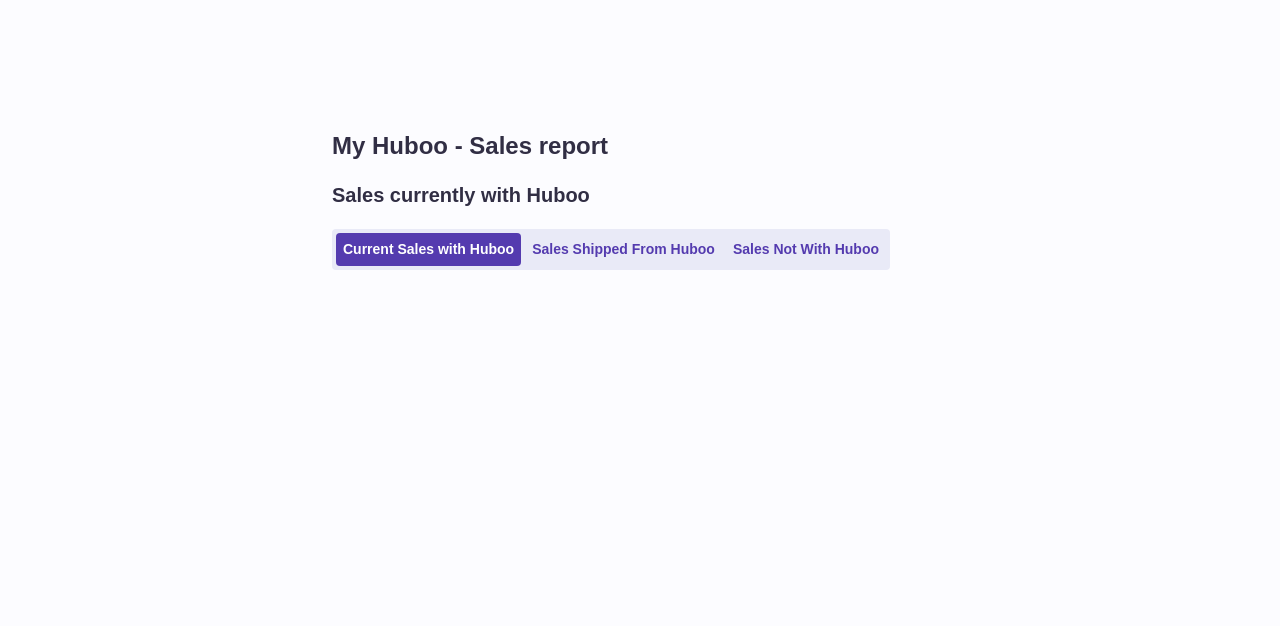 scroll, scrollTop: 0, scrollLeft: 0, axis: both 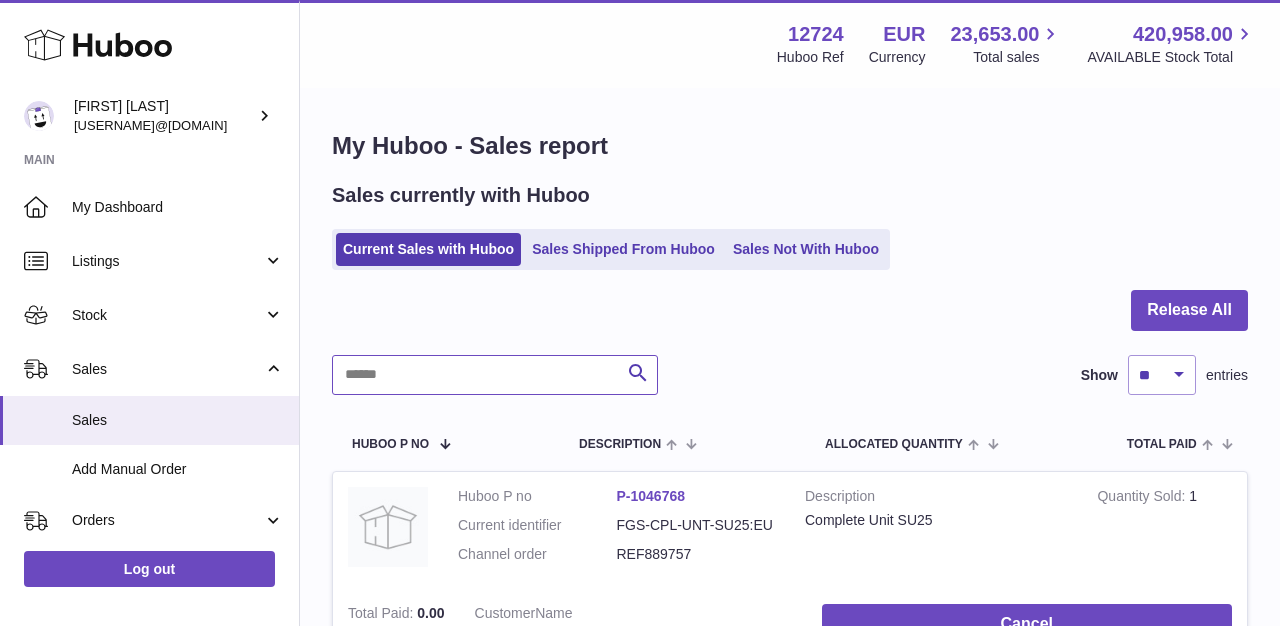 paste on "**********" 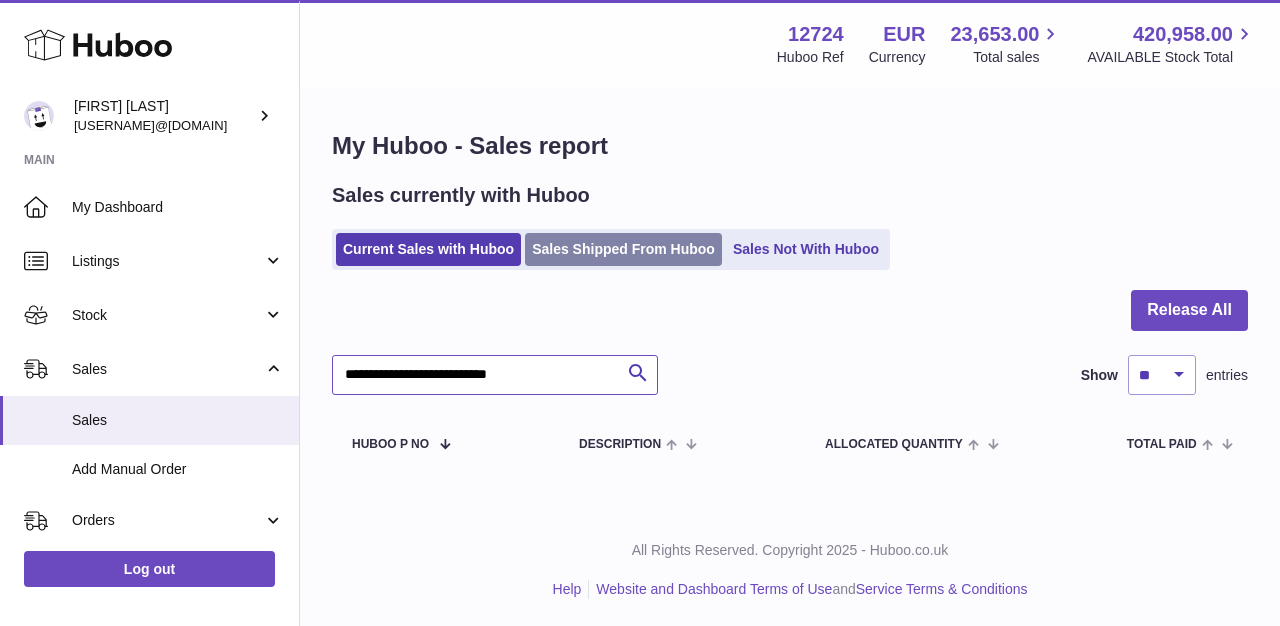 type on "**********" 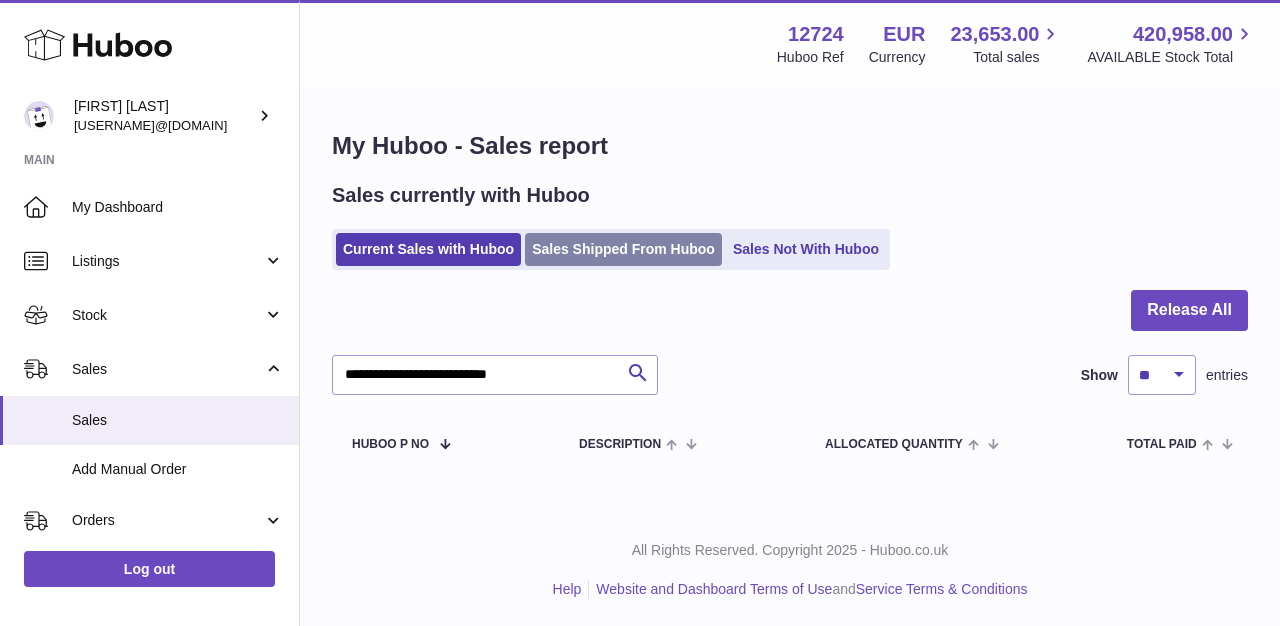 click on "Sales Shipped From Huboo" at bounding box center (623, 249) 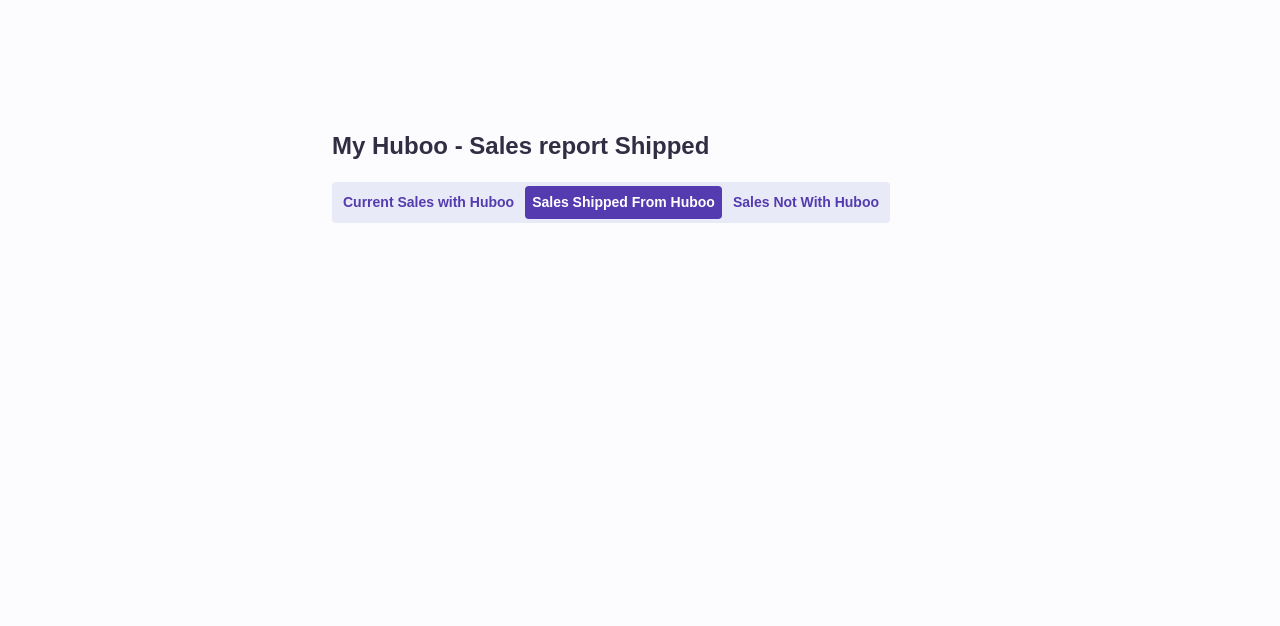 scroll, scrollTop: 0, scrollLeft: 0, axis: both 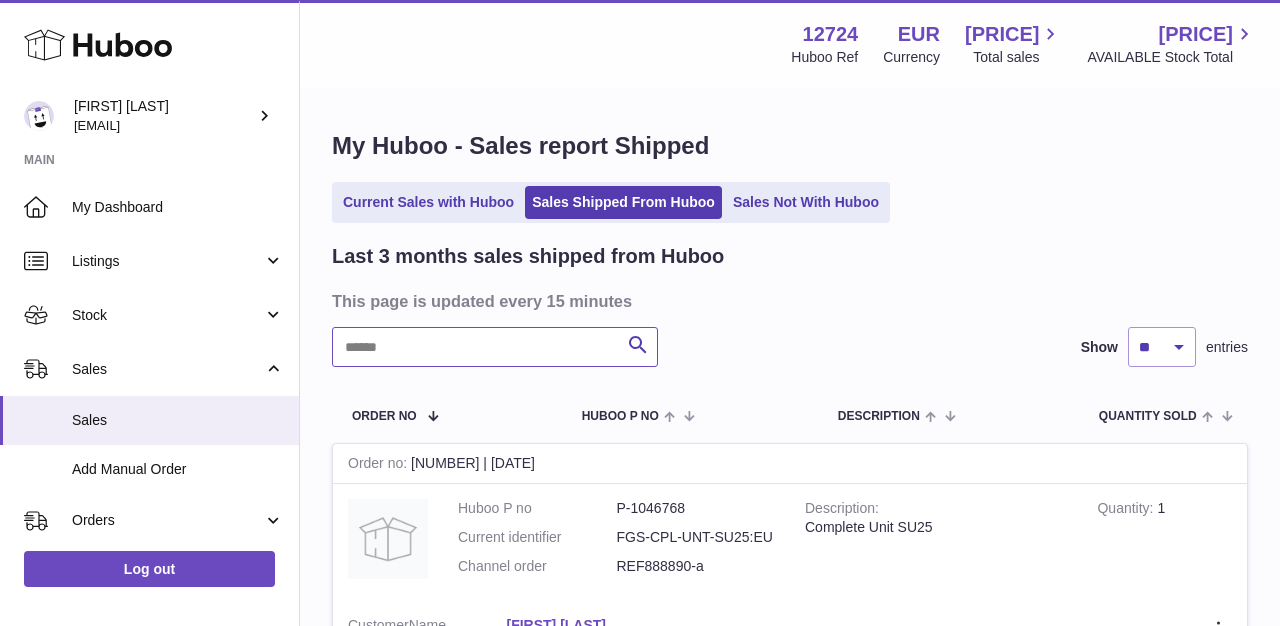 click at bounding box center (495, 347) 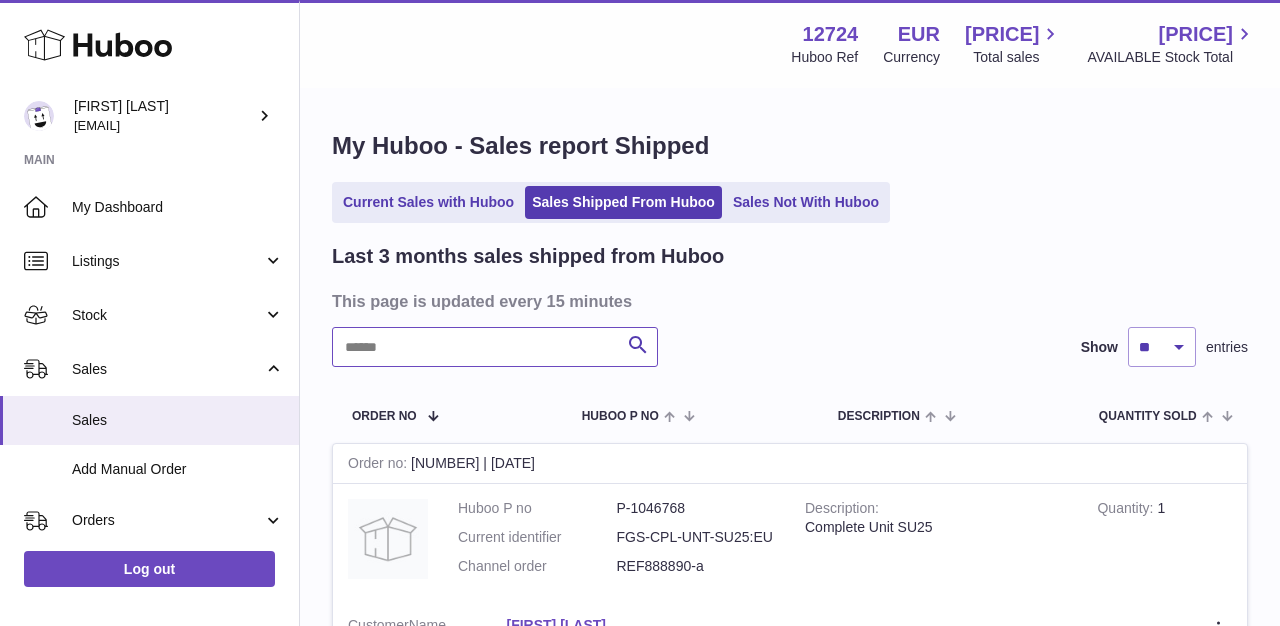 paste on "**********" 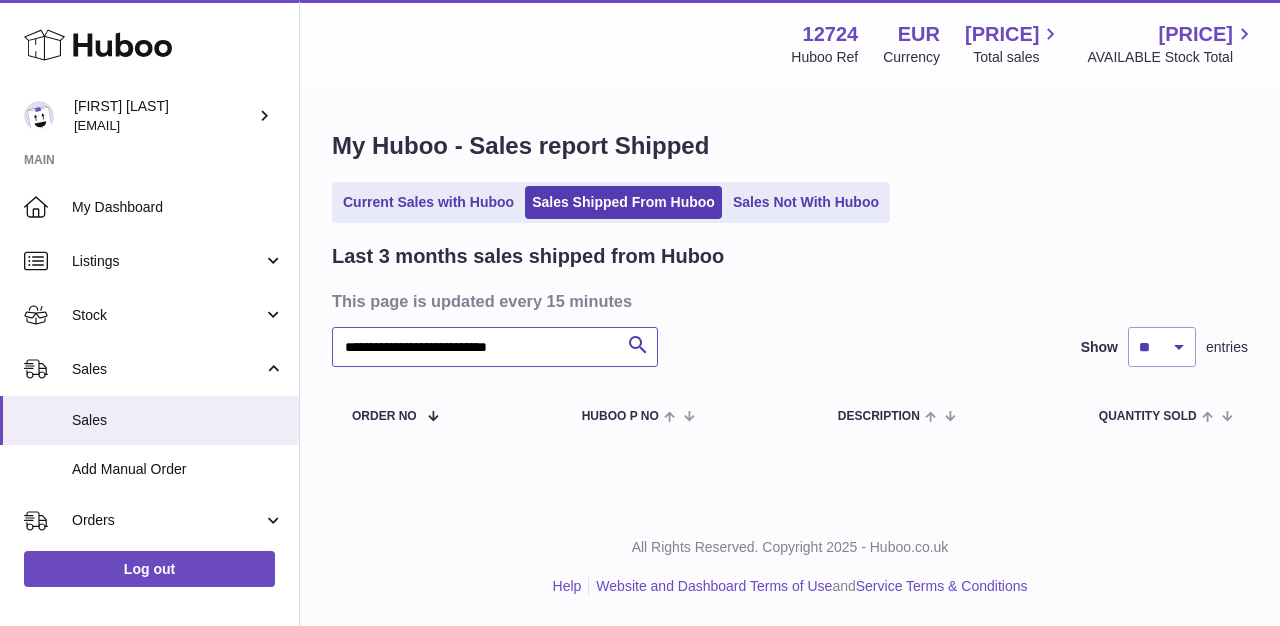 type on "**********" 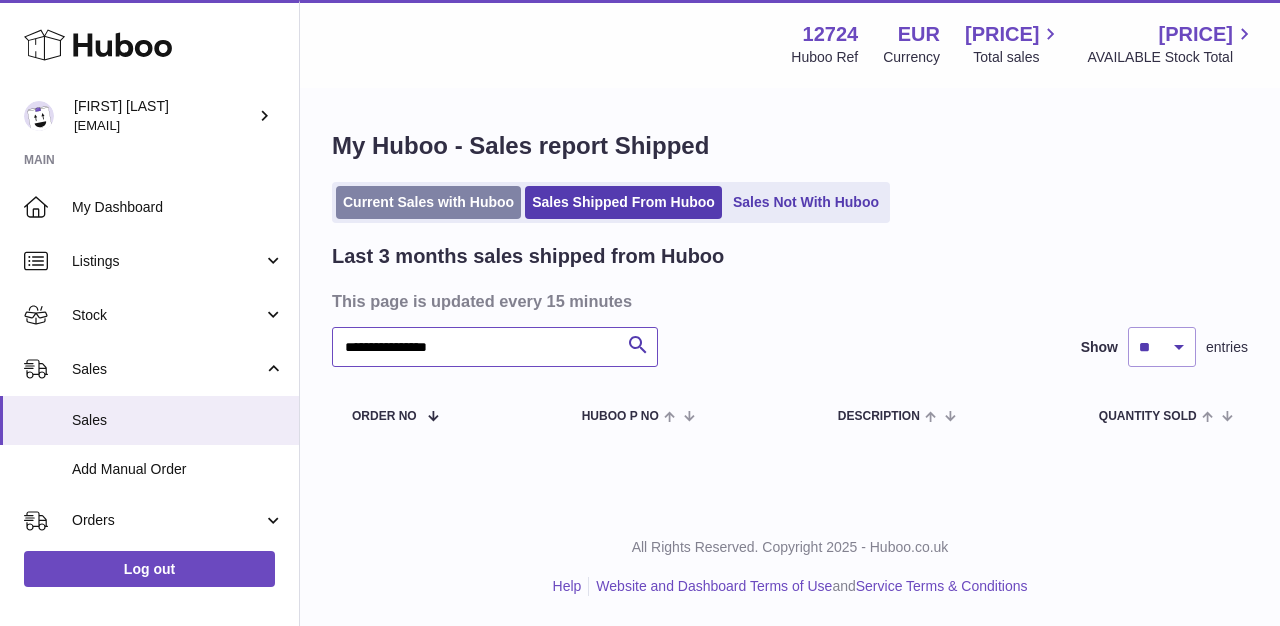 type on "**********" 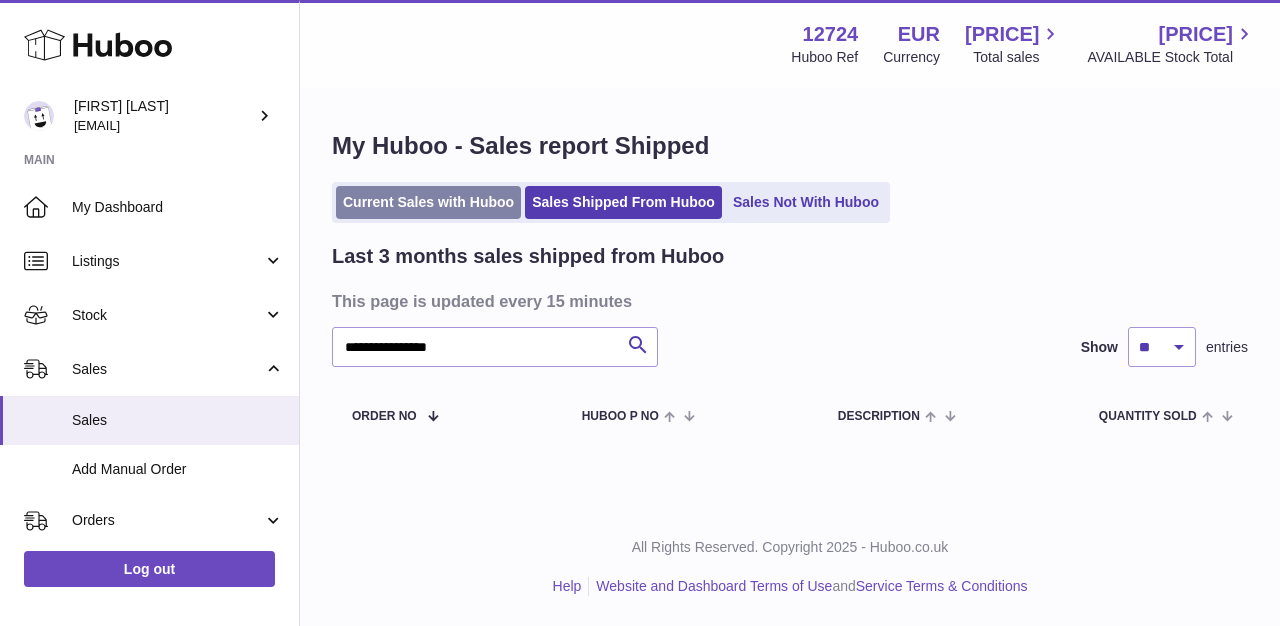 click on "Current Sales with Huboo" at bounding box center [428, 202] 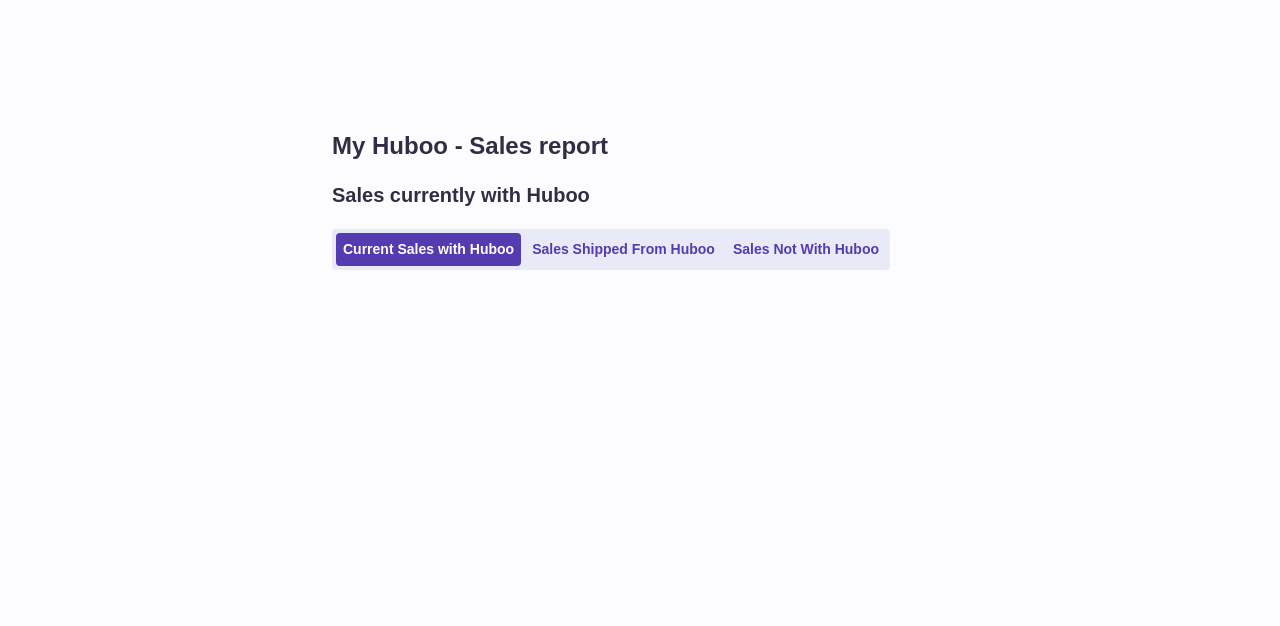scroll, scrollTop: 0, scrollLeft: 0, axis: both 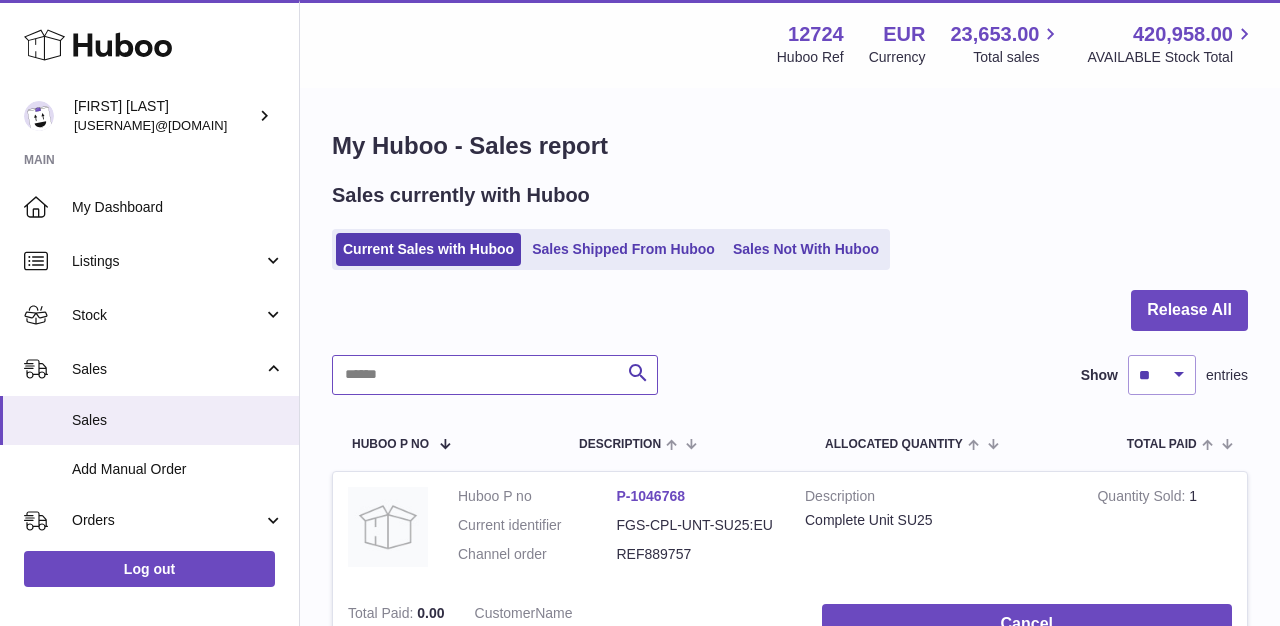 click at bounding box center (495, 375) 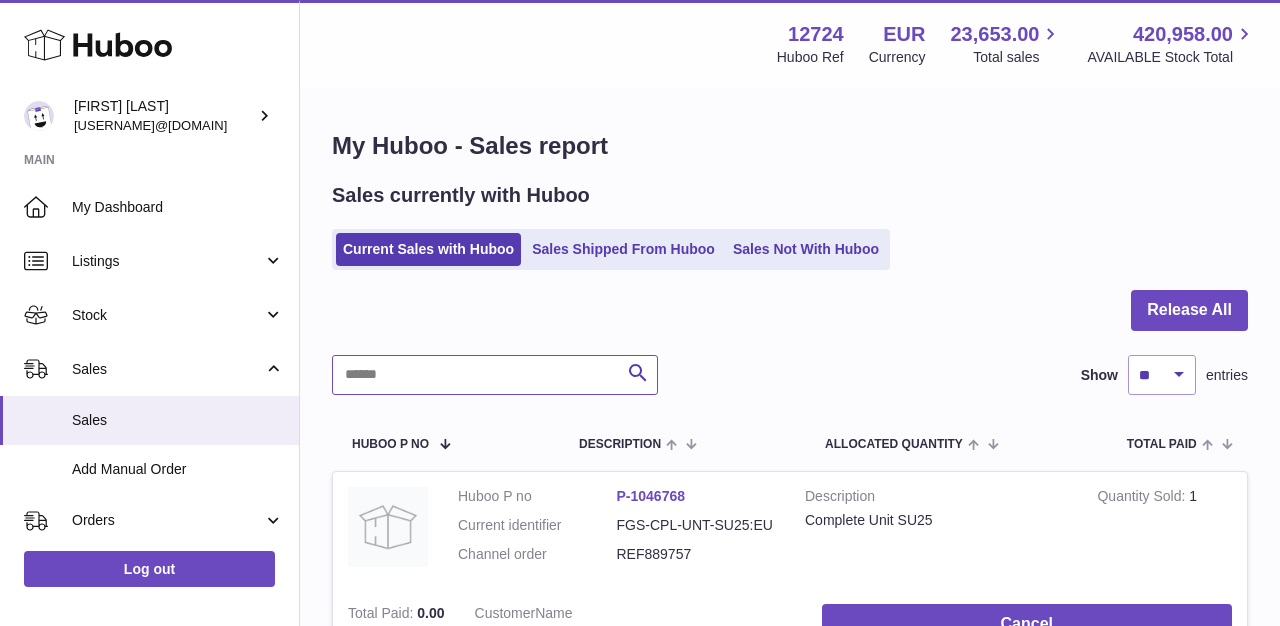 paste on "**********" 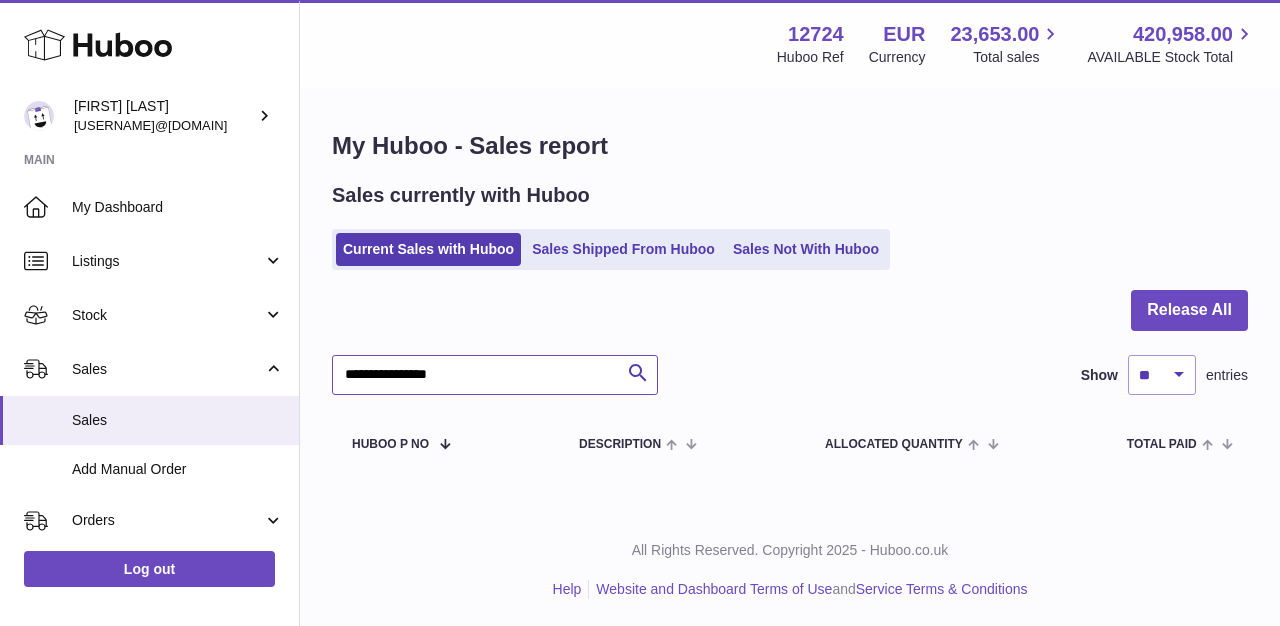 type on "**********" 